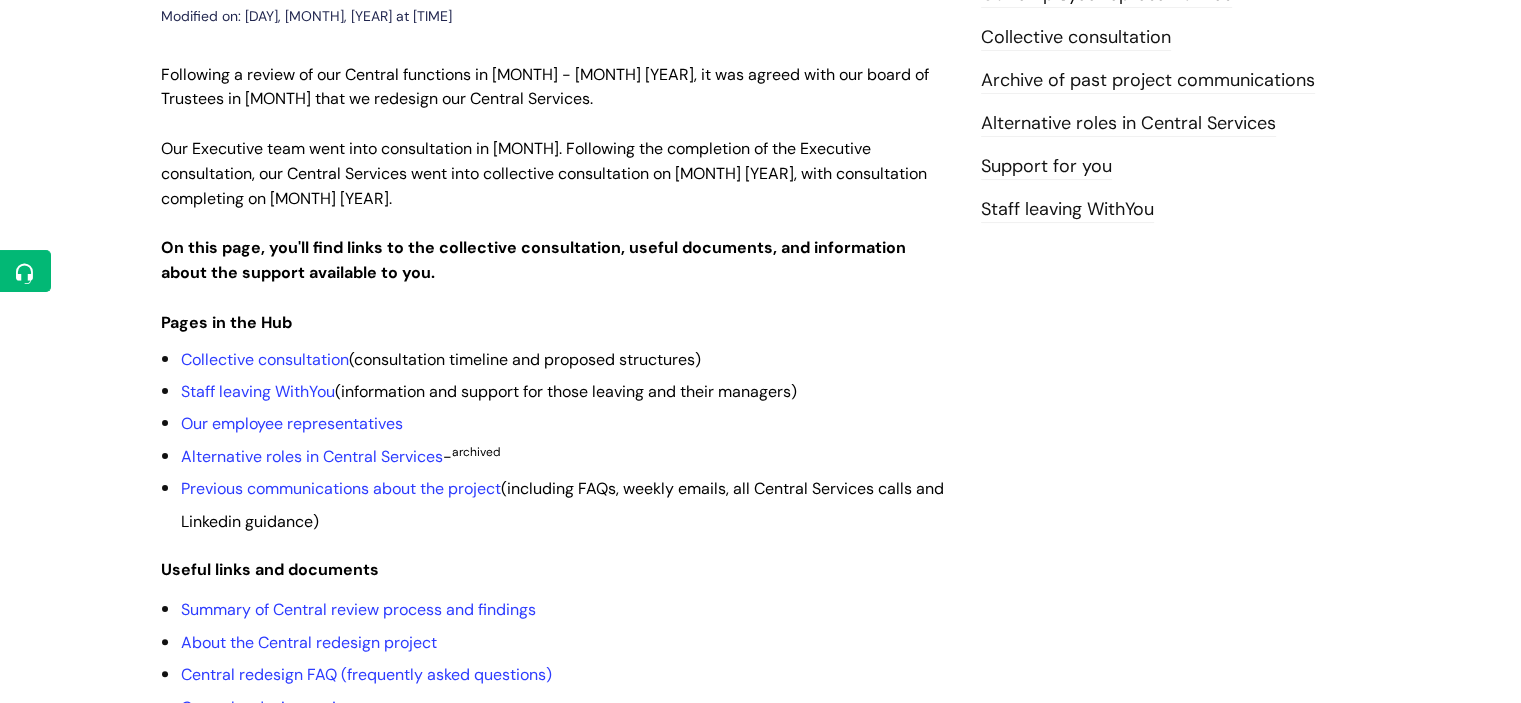 scroll, scrollTop: 100, scrollLeft: 0, axis: vertical 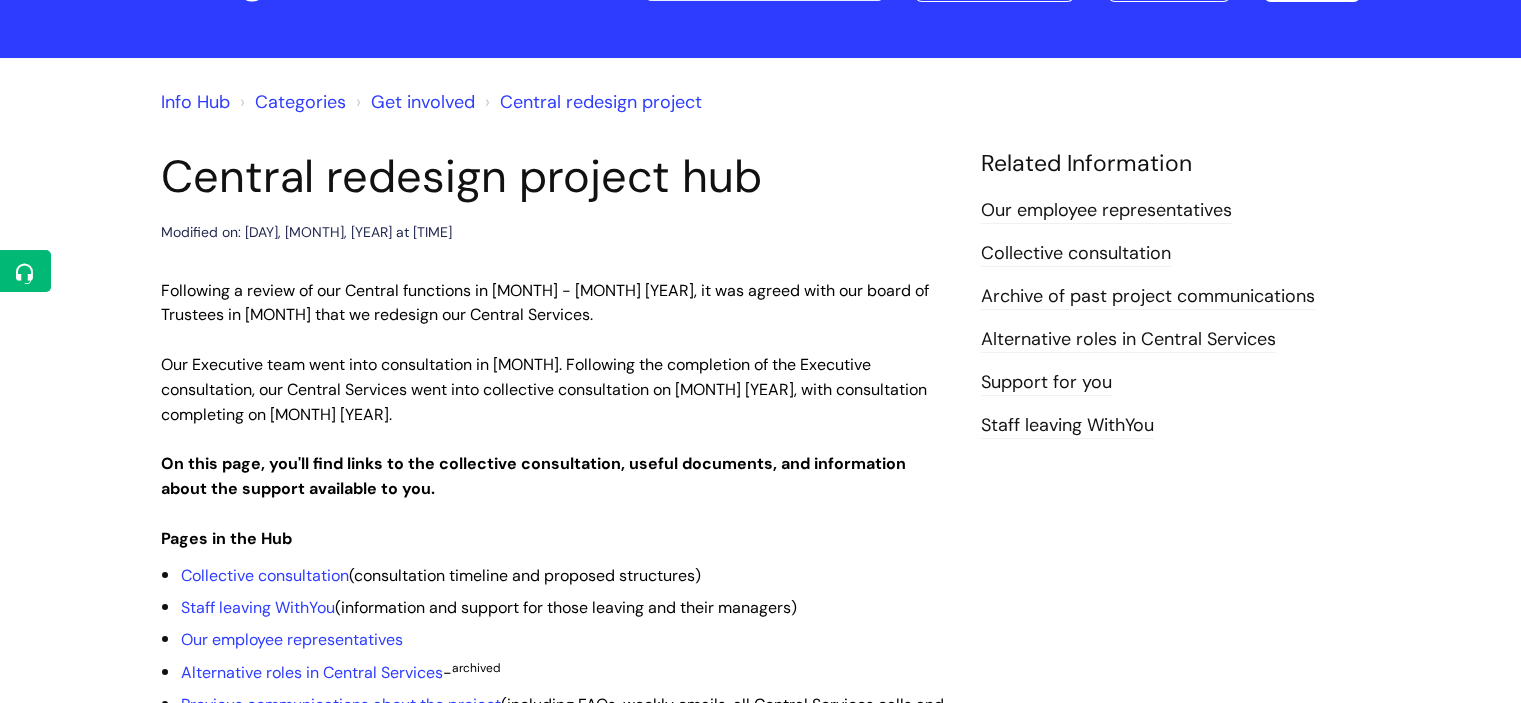 click on "Info Hub" at bounding box center [195, 102] 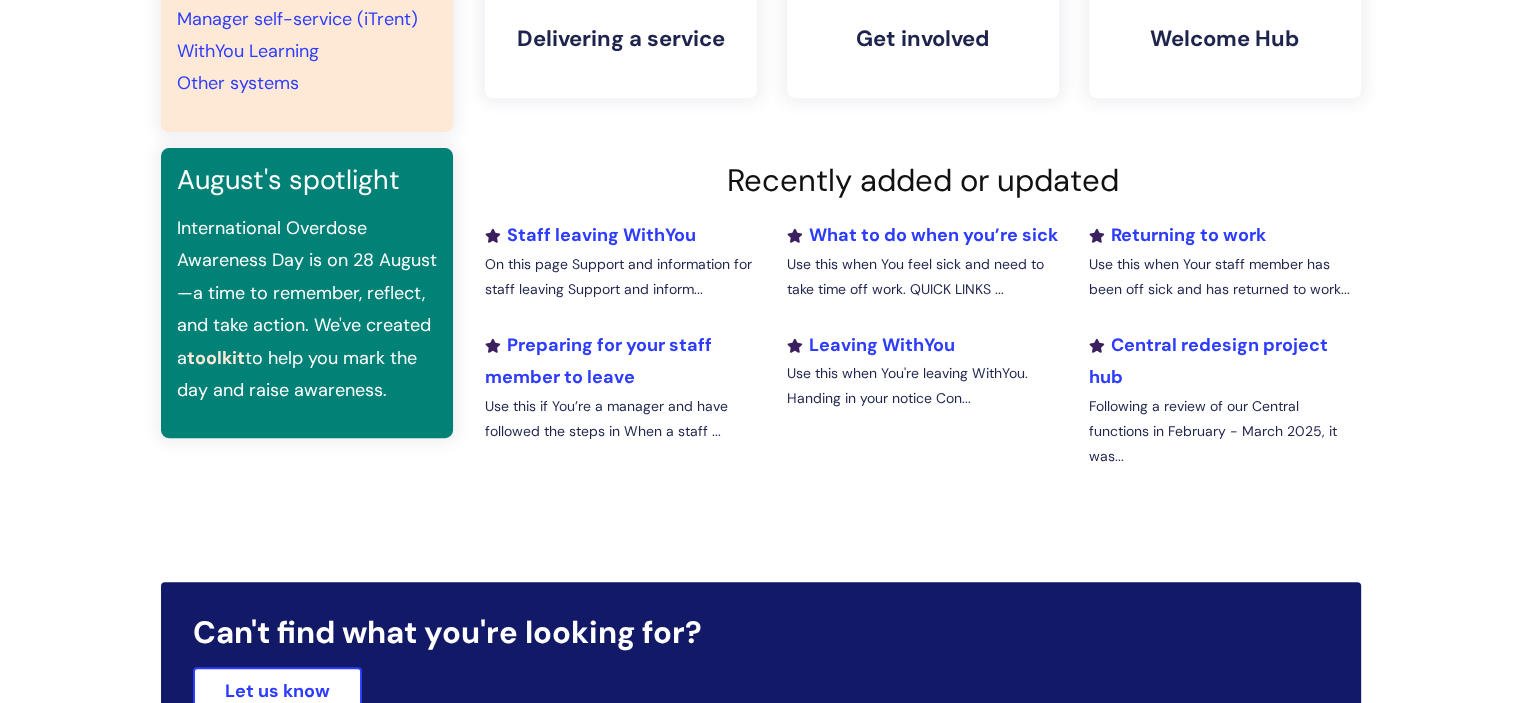 scroll, scrollTop: 600, scrollLeft: 0, axis: vertical 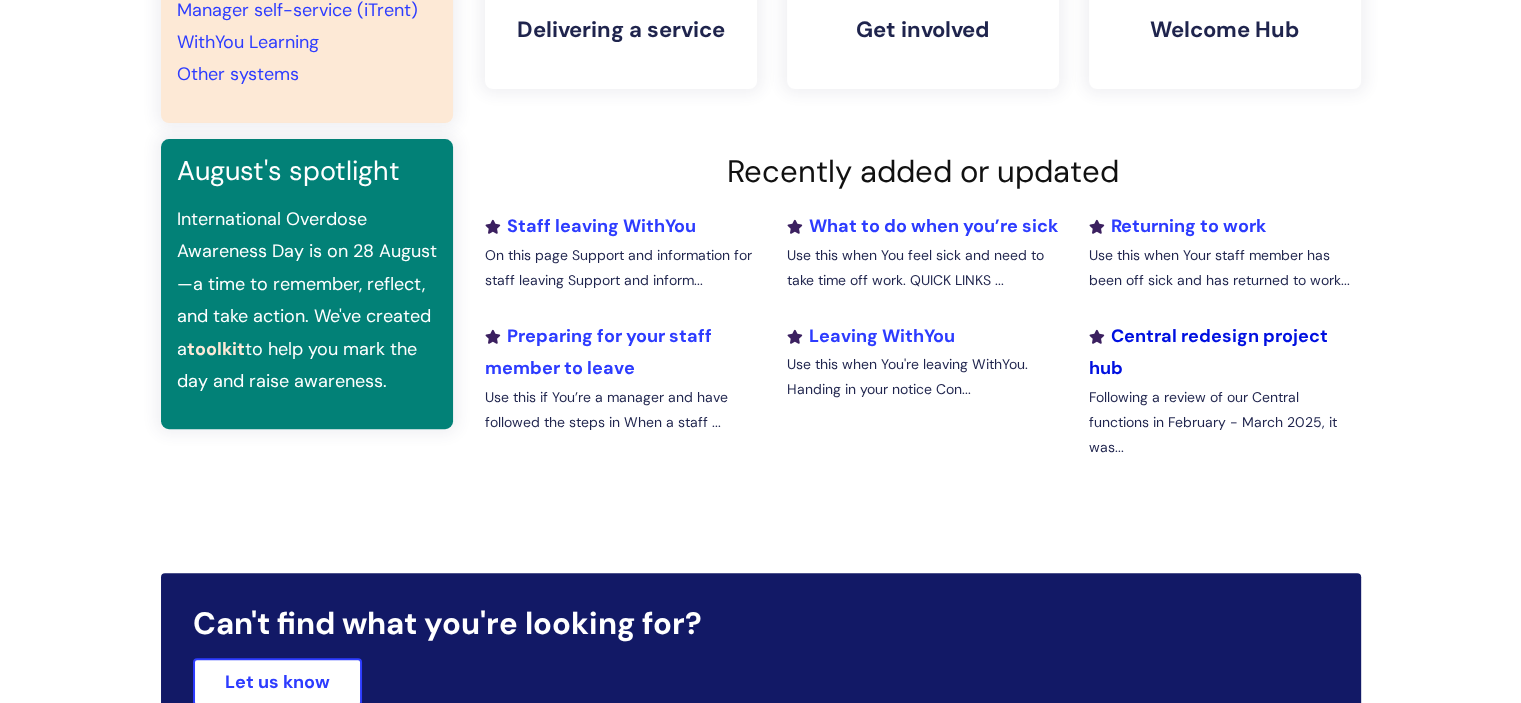 click on "Central redesign project hub" at bounding box center [1207, 352] 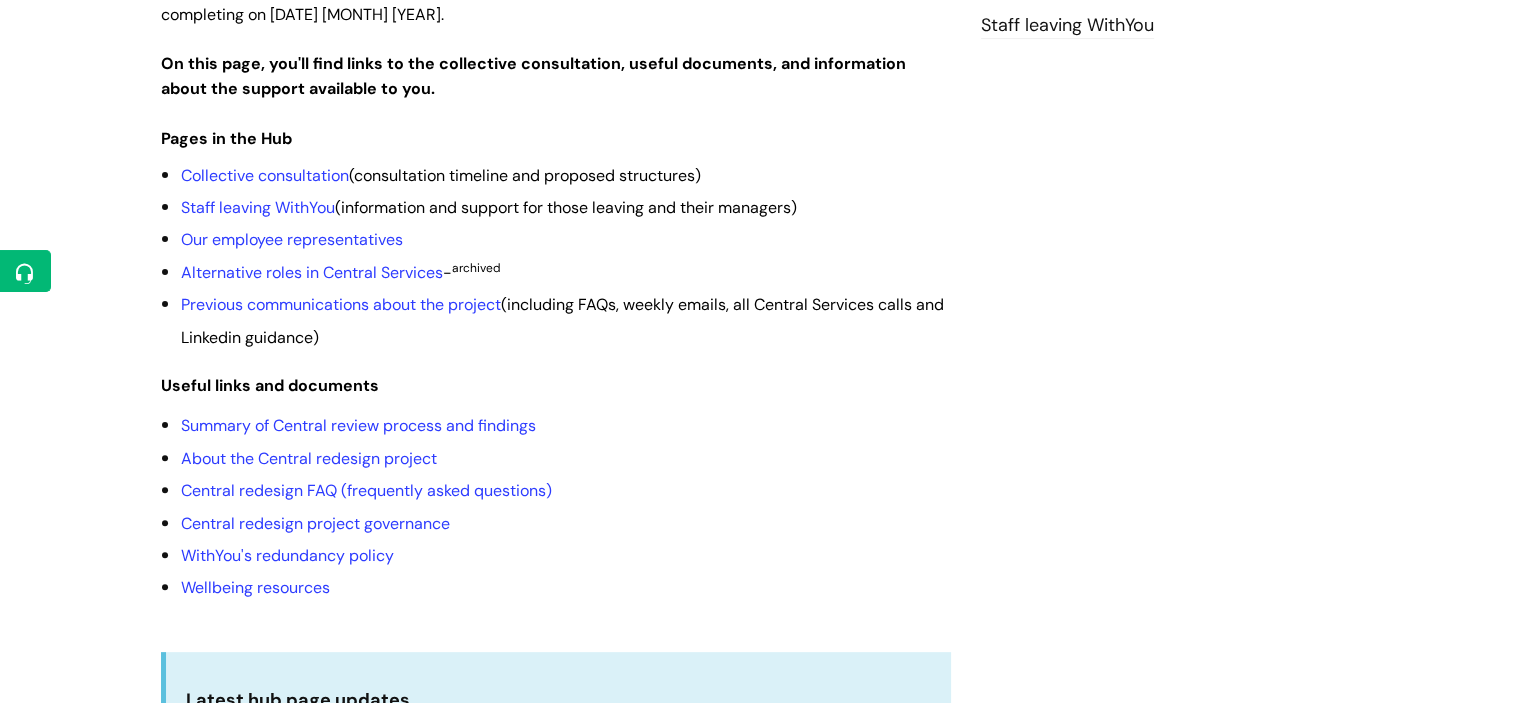 scroll, scrollTop: 600, scrollLeft: 0, axis: vertical 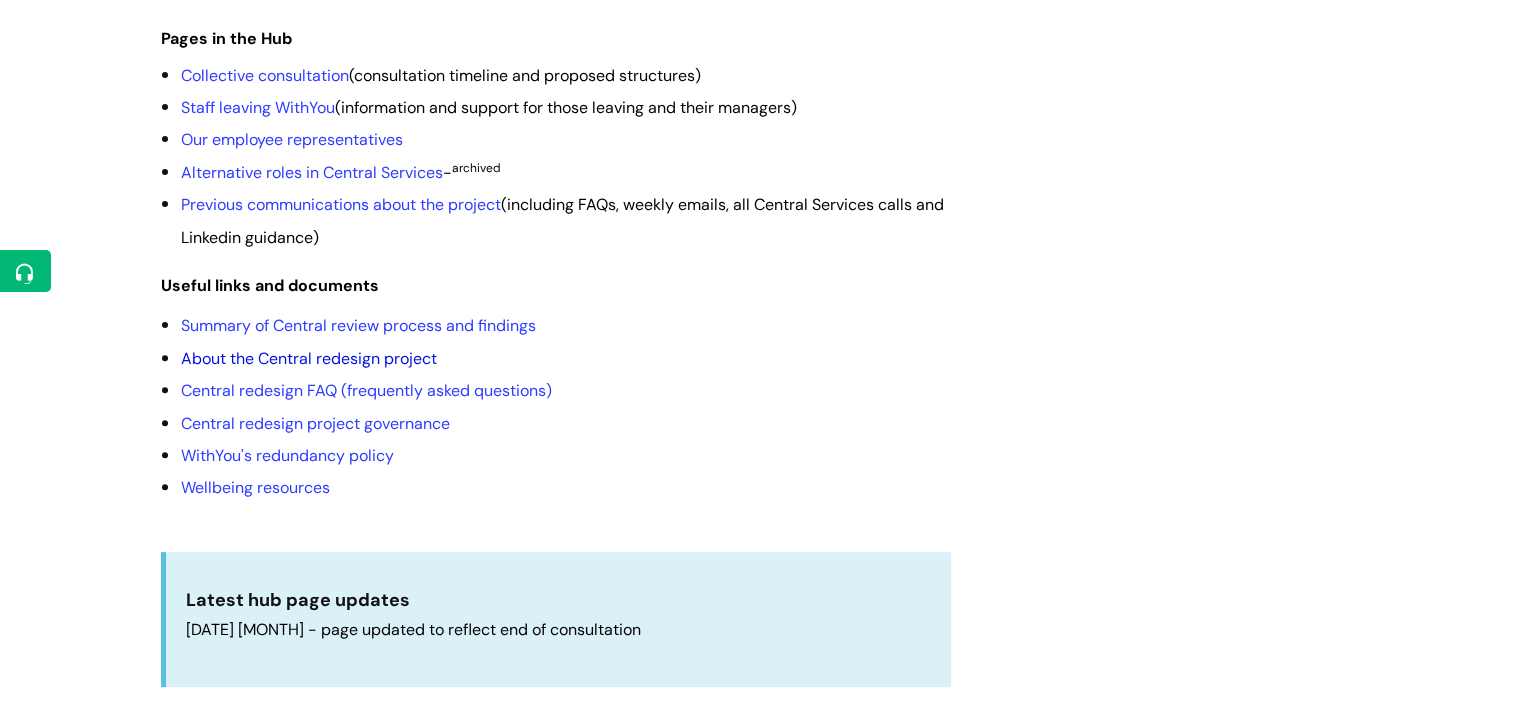 click on "About the Central redesign project" at bounding box center [309, 358] 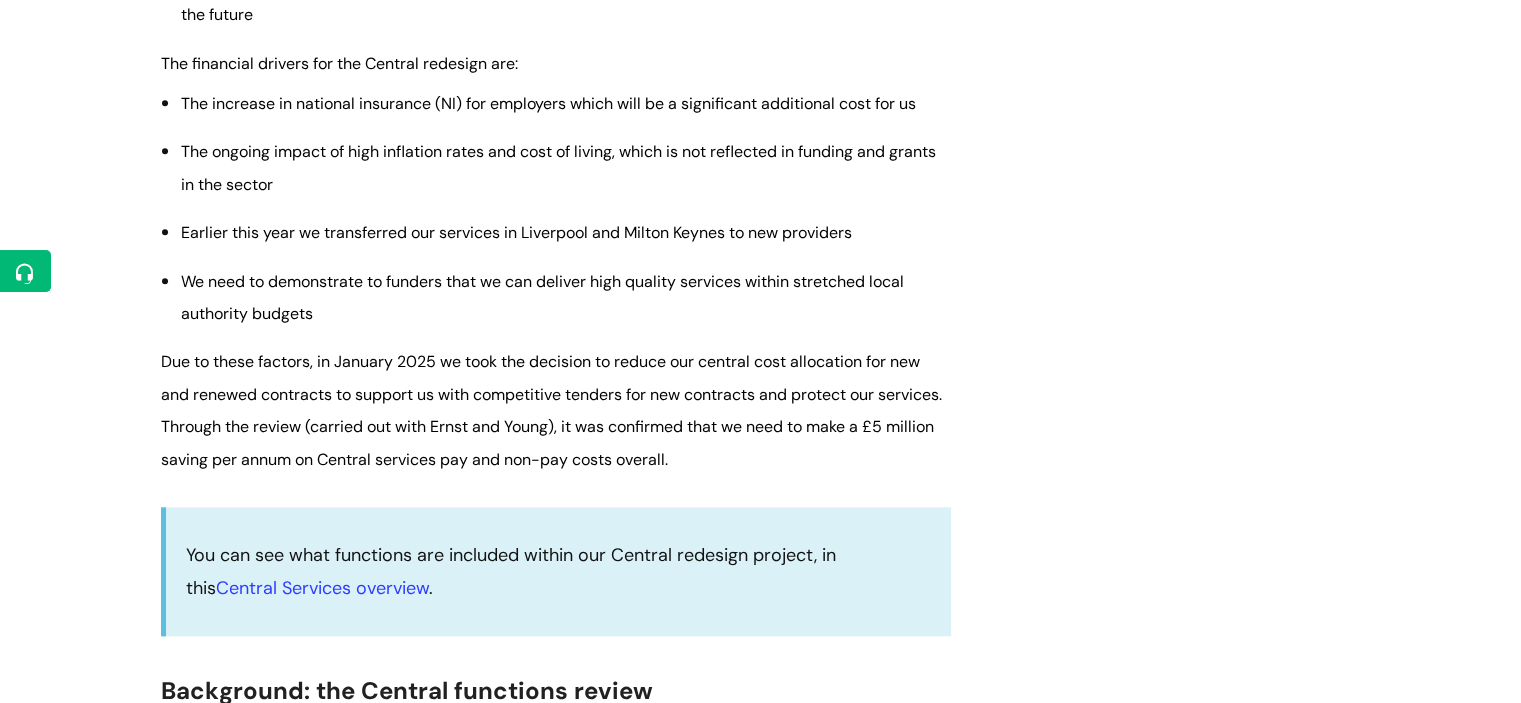 scroll, scrollTop: 2200, scrollLeft: 0, axis: vertical 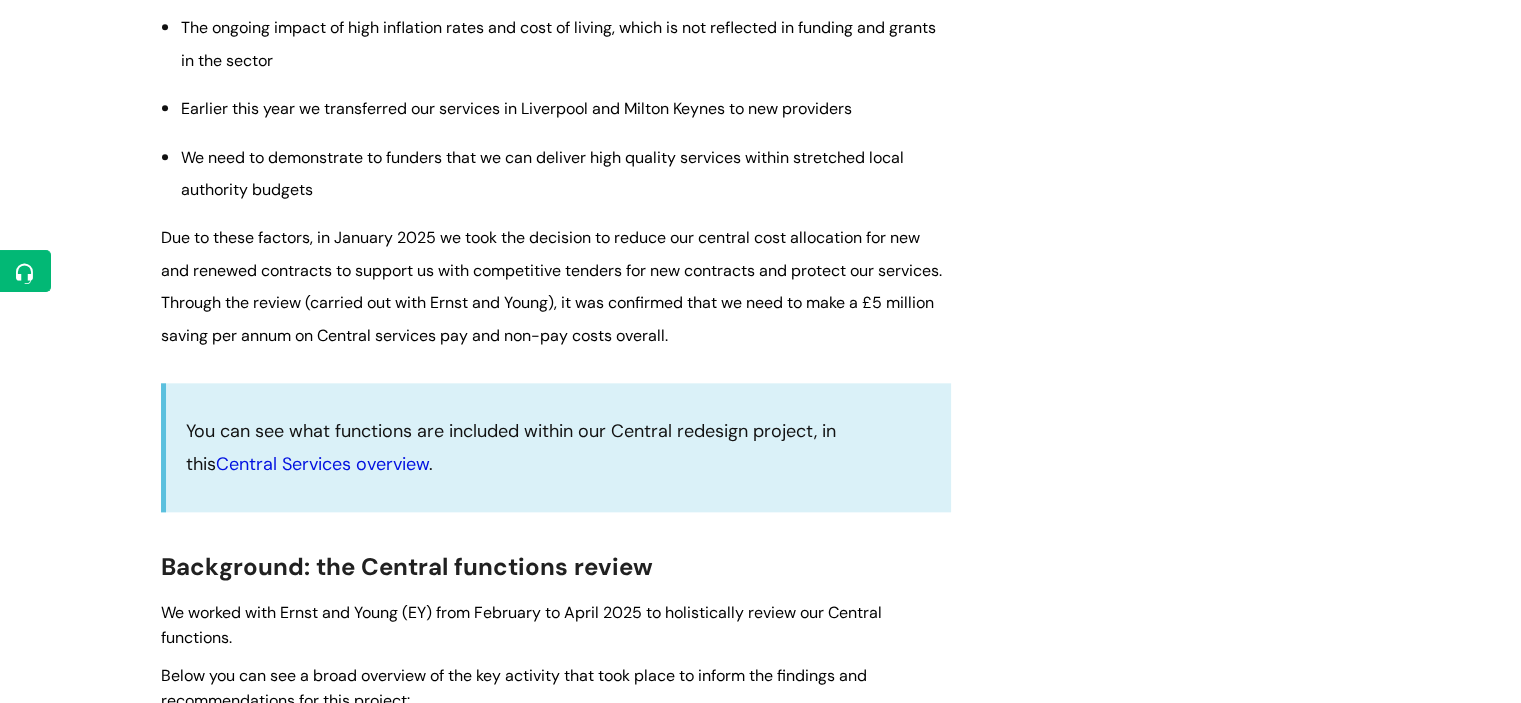 click on "Central Services overview" at bounding box center [322, 464] 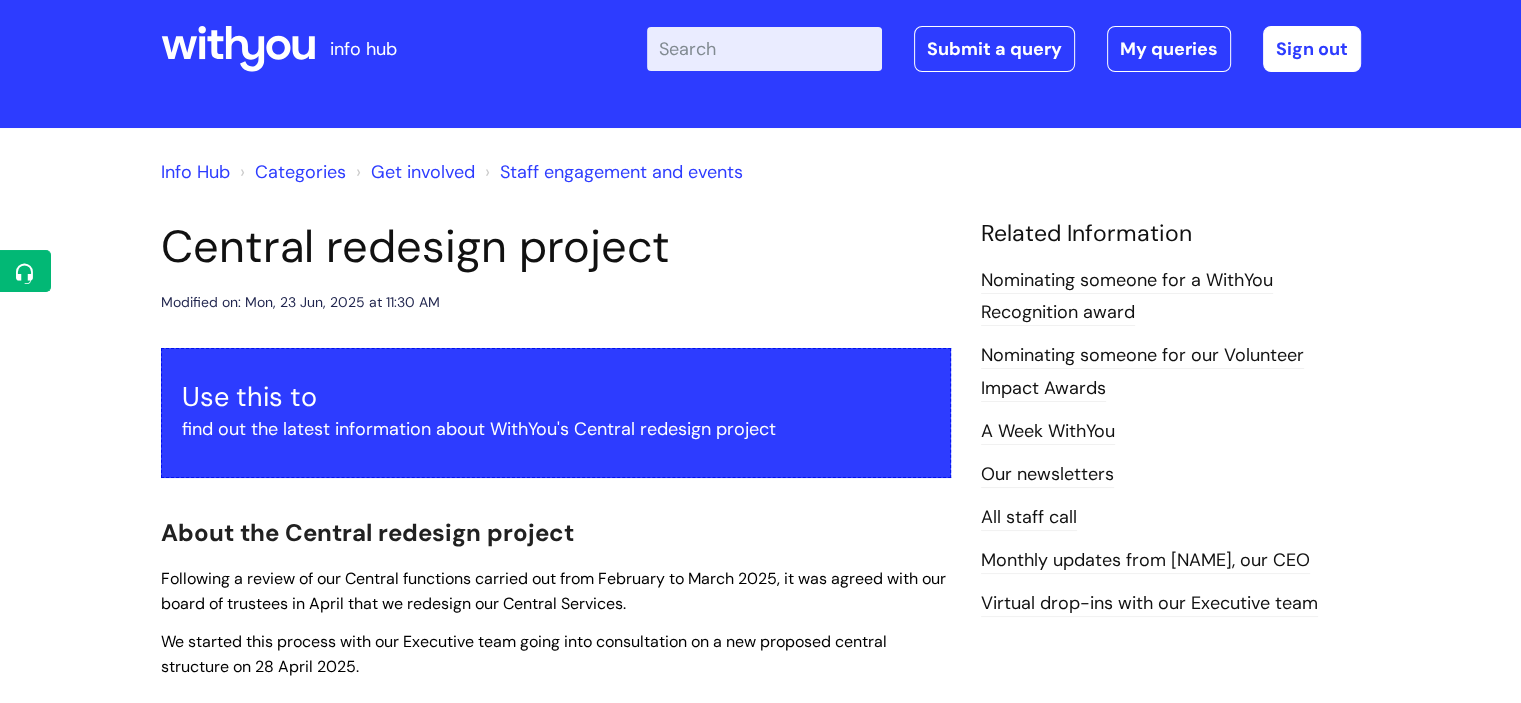 scroll, scrollTop: 0, scrollLeft: 0, axis: both 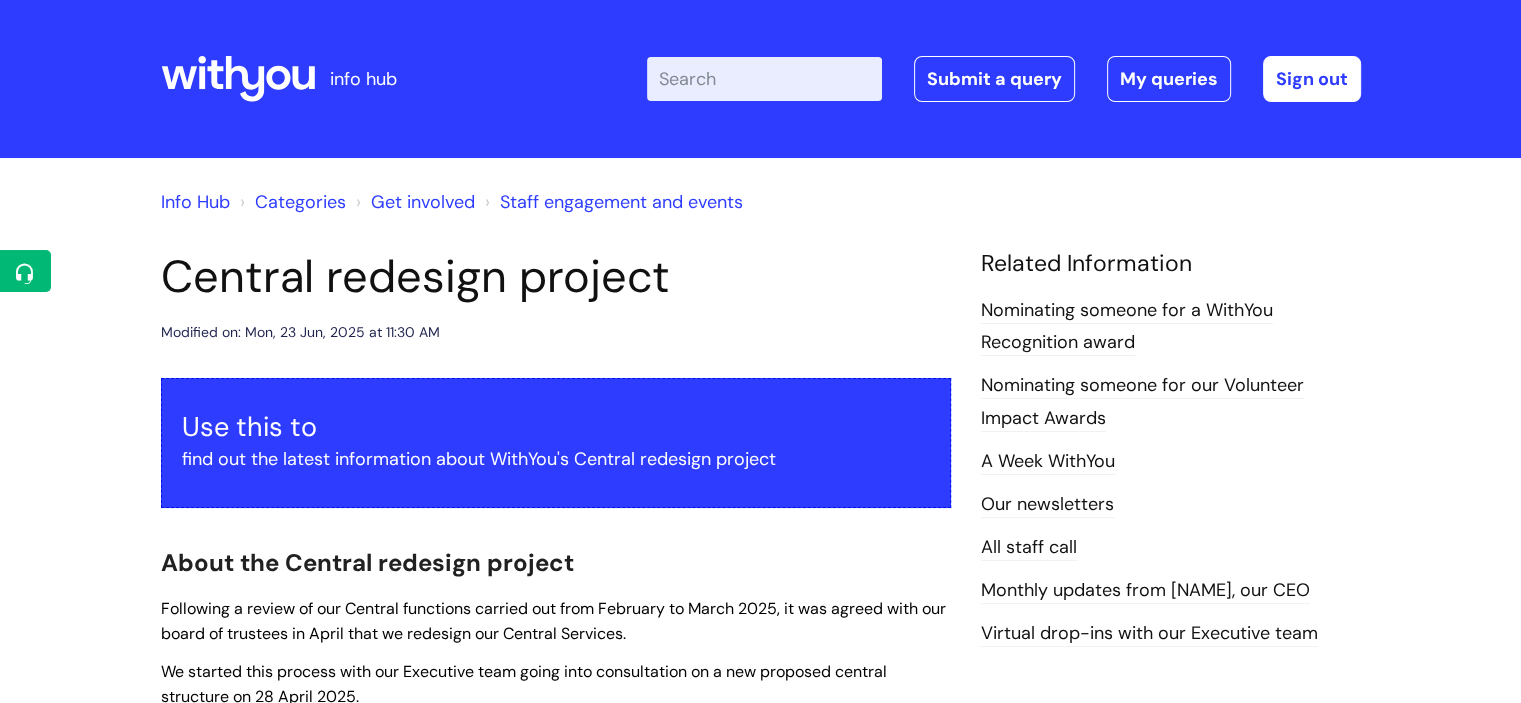 click on "Enter your search term here..." at bounding box center (764, 79) 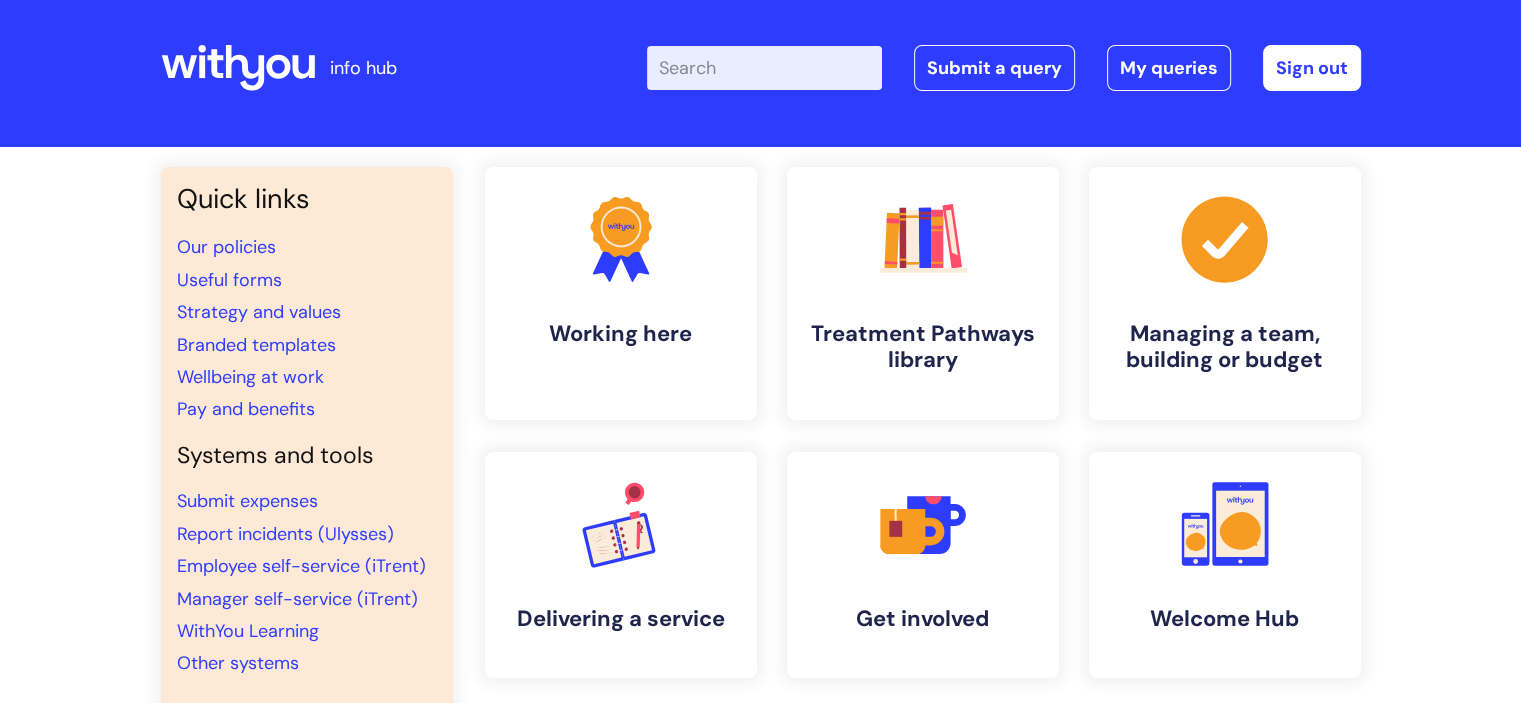 scroll, scrollTop: 0, scrollLeft: 0, axis: both 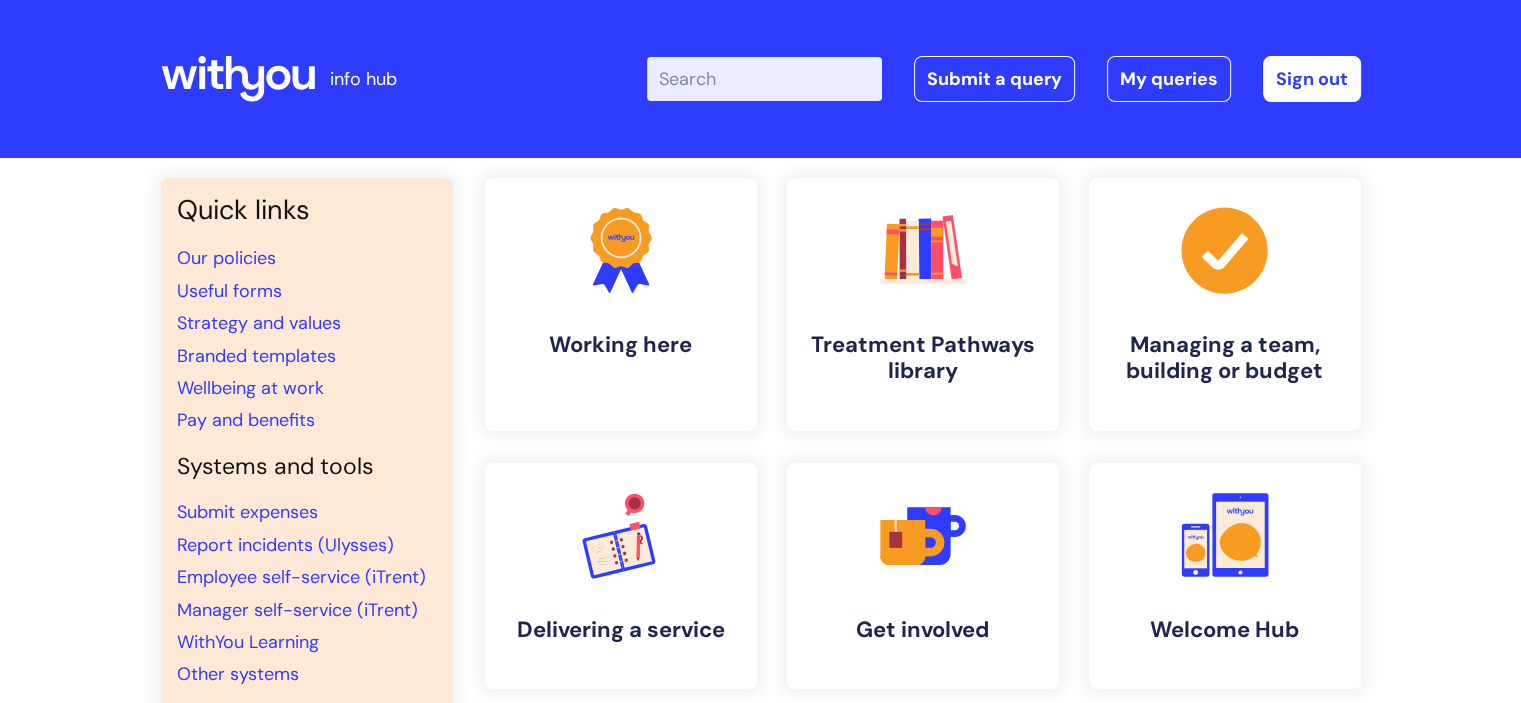 click on "Enter your search term here..." at bounding box center [764, 79] 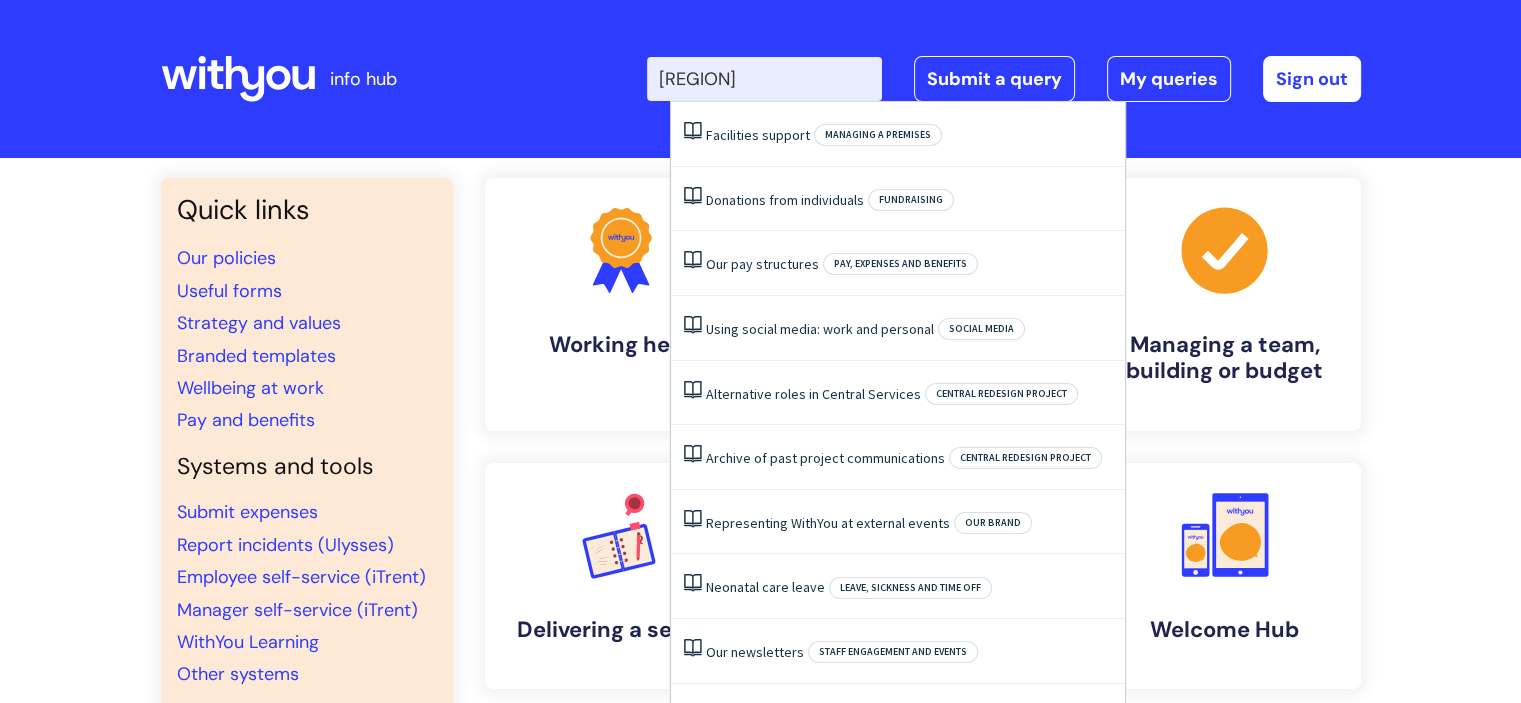 type on "region" 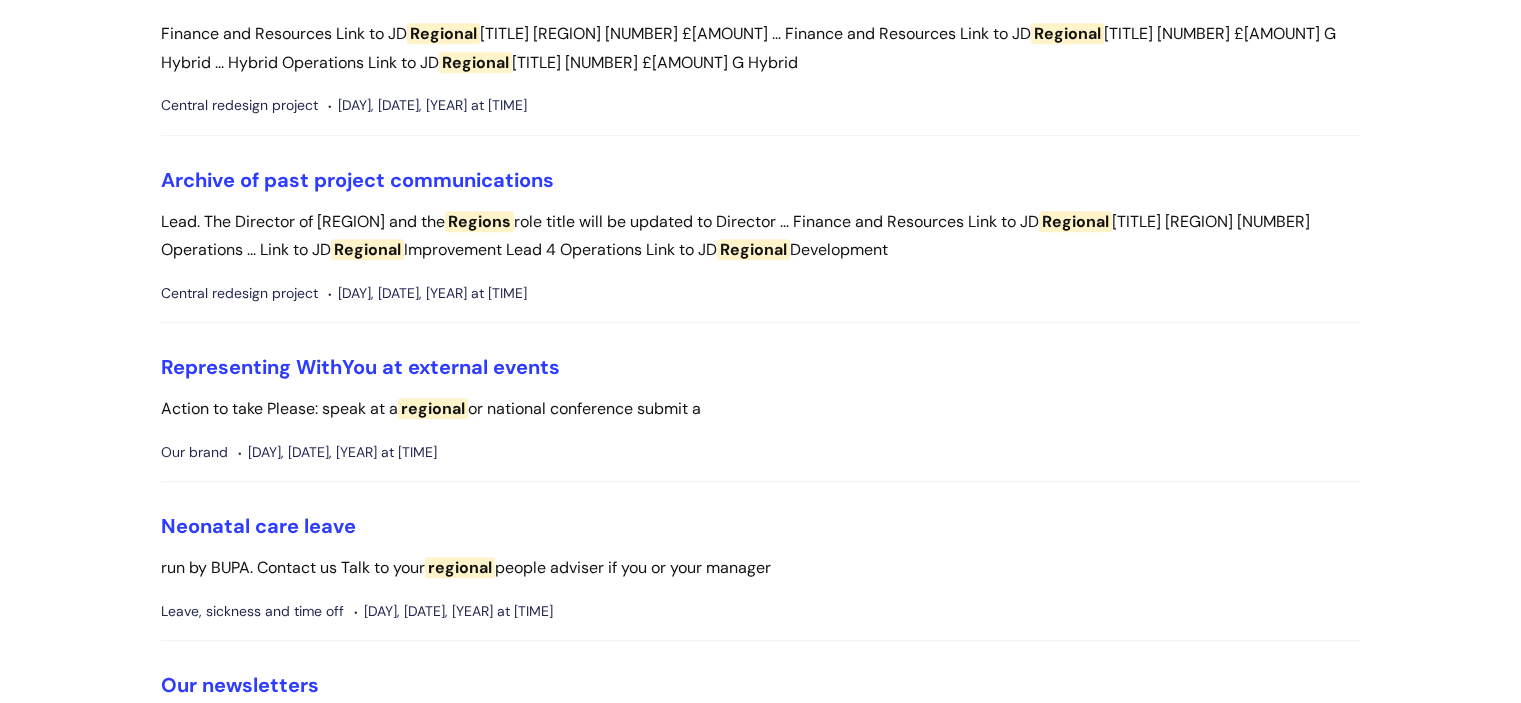 scroll, scrollTop: 900, scrollLeft: 0, axis: vertical 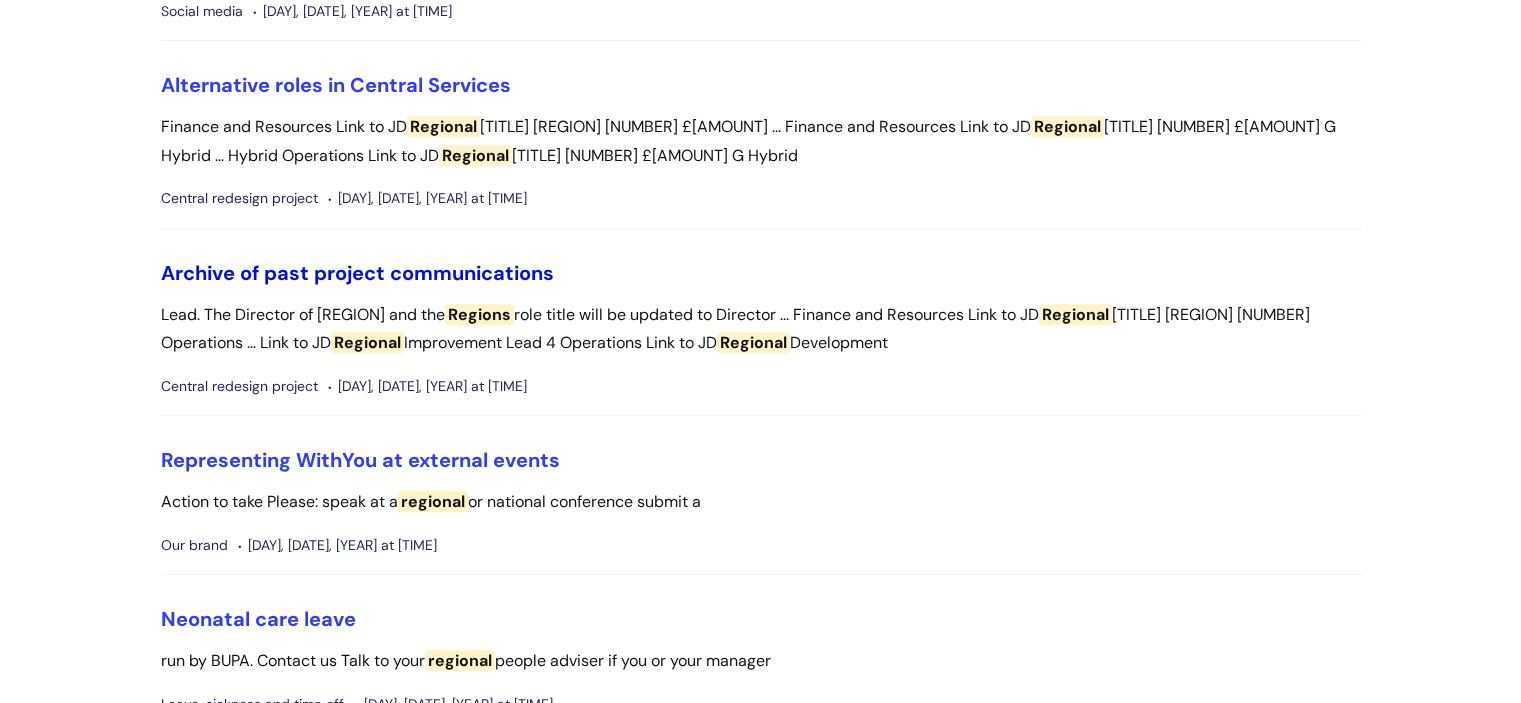 click on "Archive of past project communications" at bounding box center (357, 273) 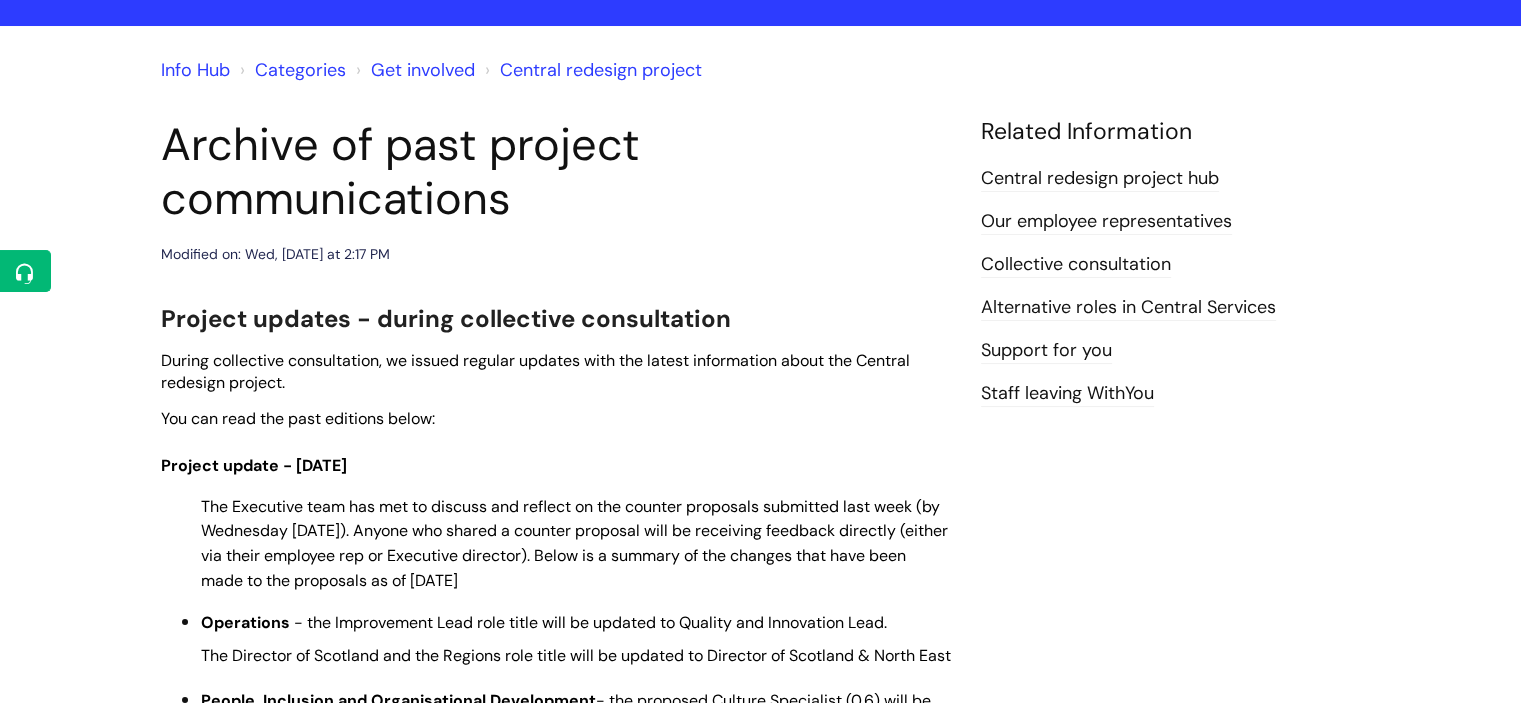 scroll, scrollTop: 0, scrollLeft: 0, axis: both 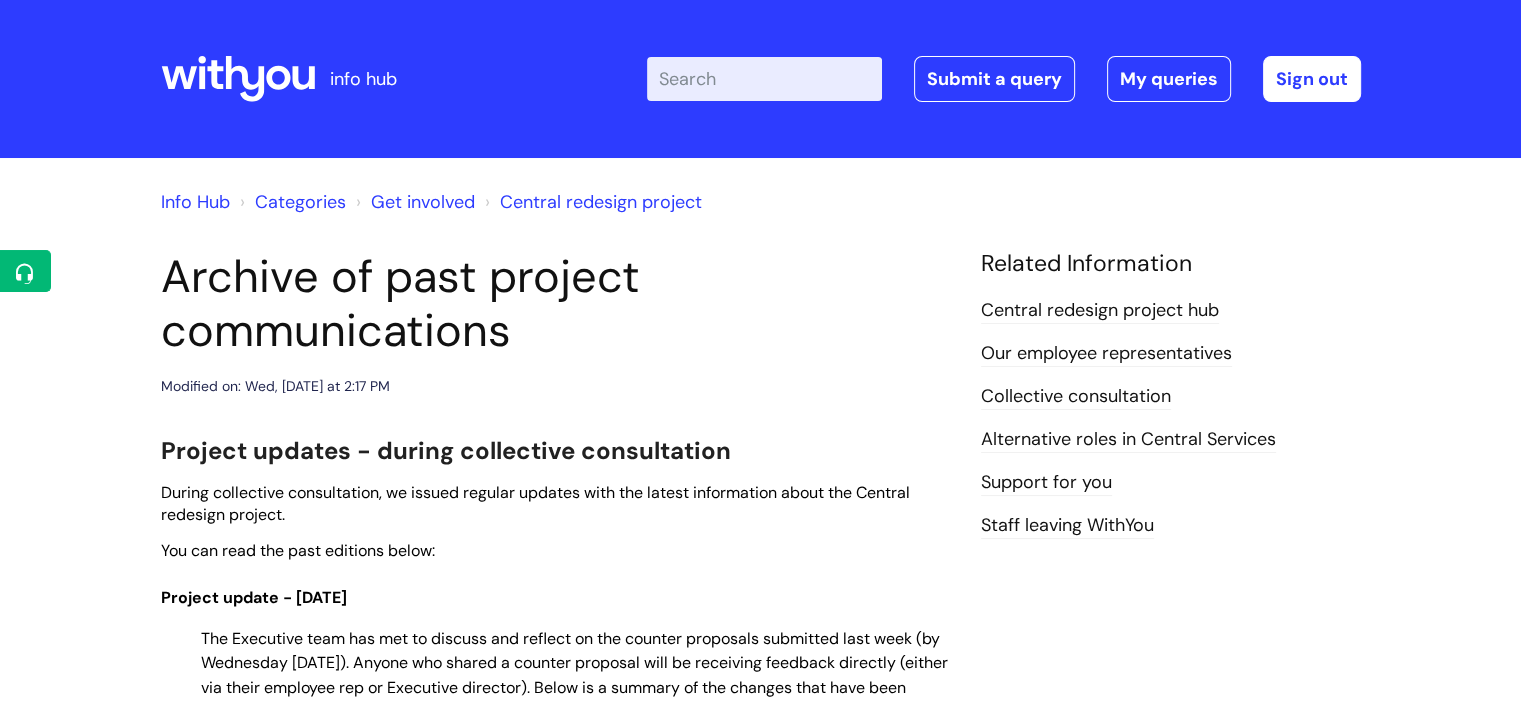 click on "Central redesign project hub" at bounding box center [1100, 311] 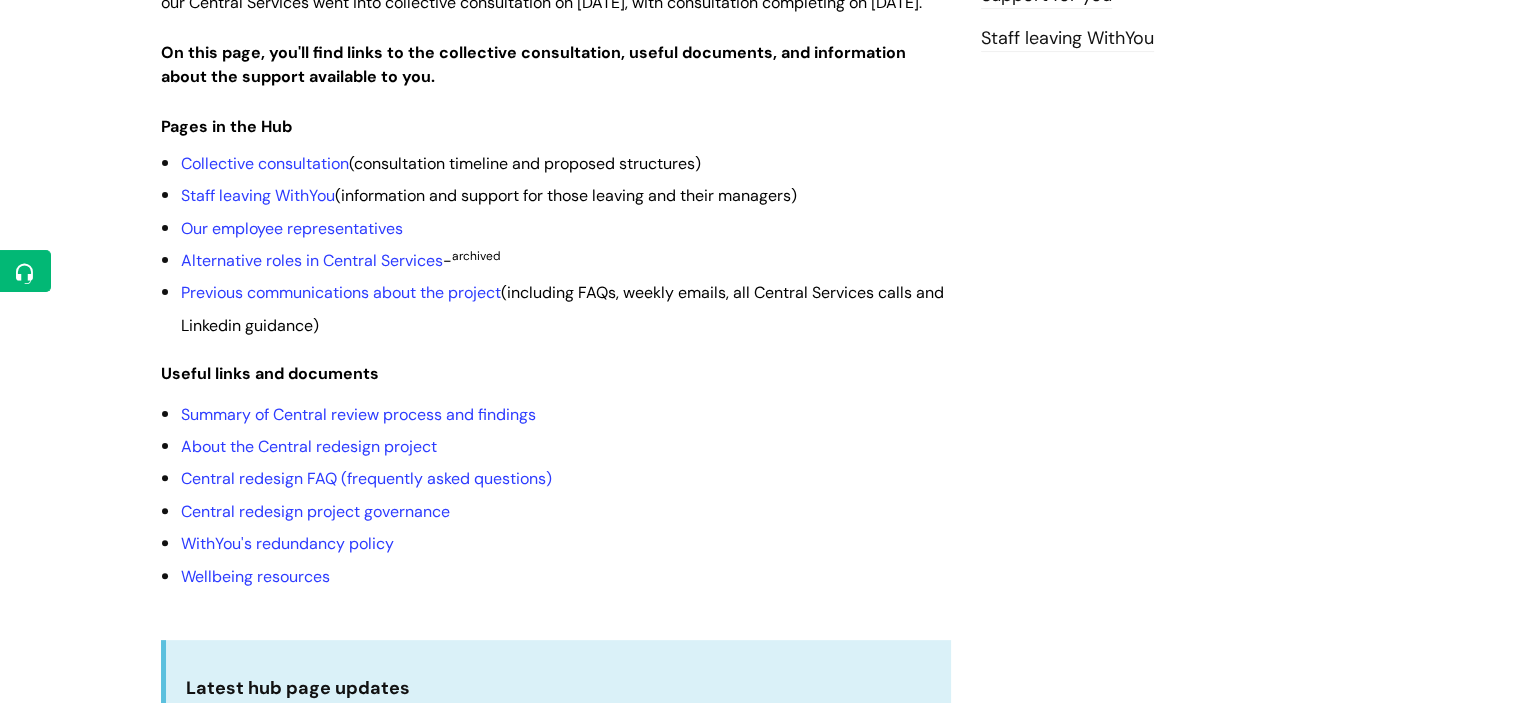 scroll, scrollTop: 500, scrollLeft: 0, axis: vertical 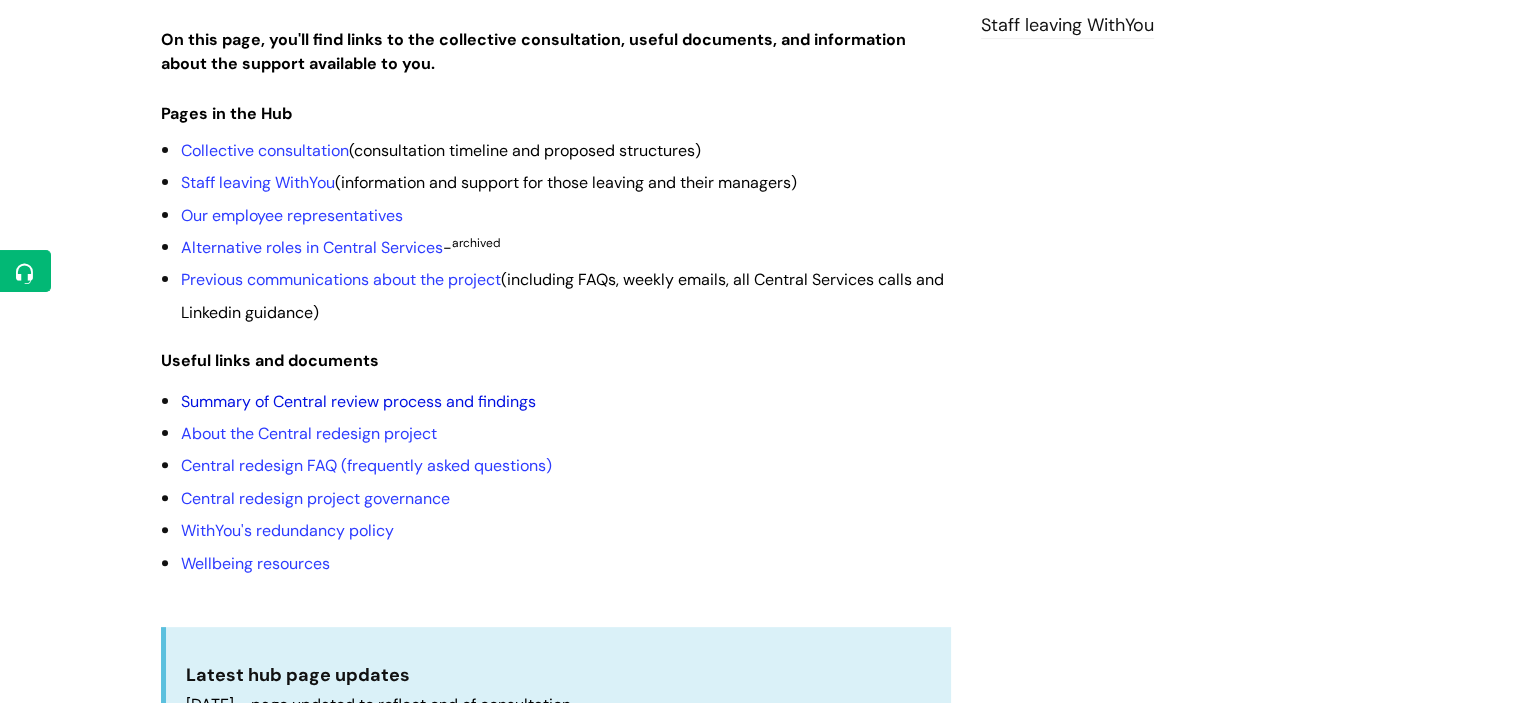 click on "Summary of Central review process and findings" at bounding box center (358, 401) 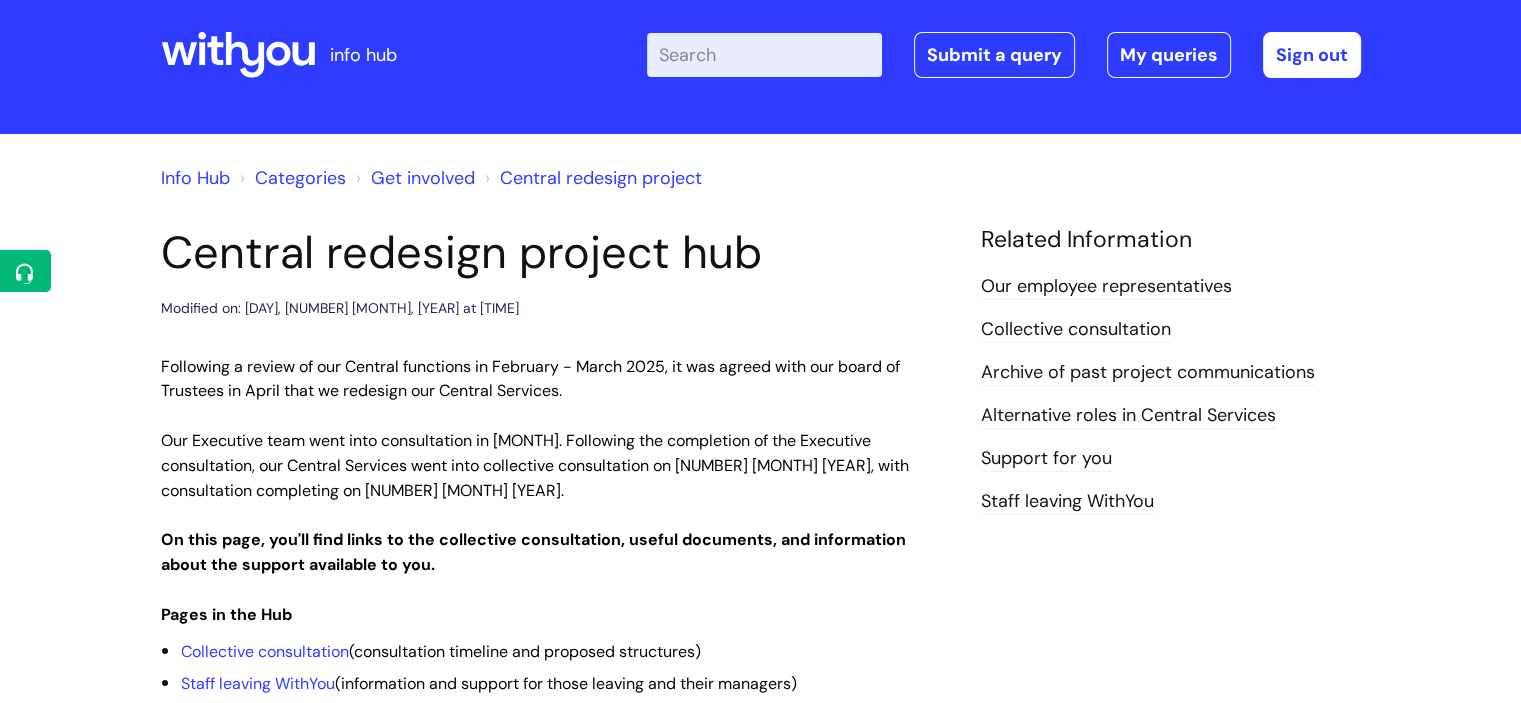 scroll, scrollTop: 0, scrollLeft: 0, axis: both 